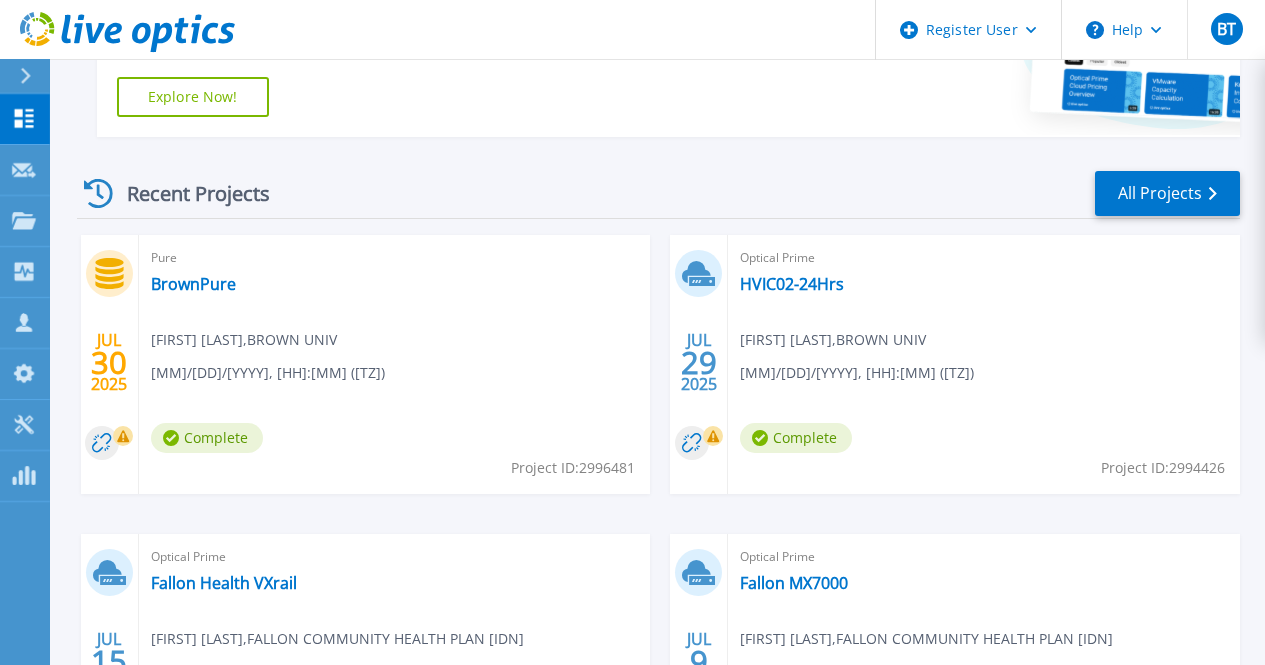 scroll, scrollTop: 466, scrollLeft: 0, axis: vertical 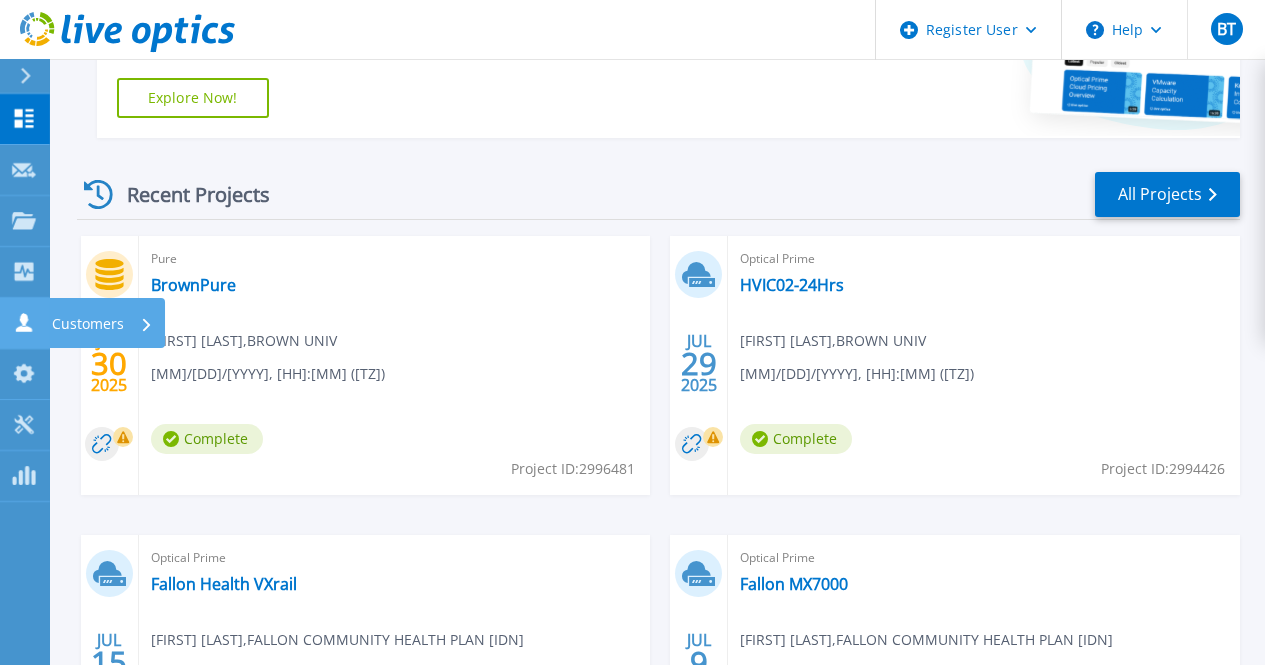 click 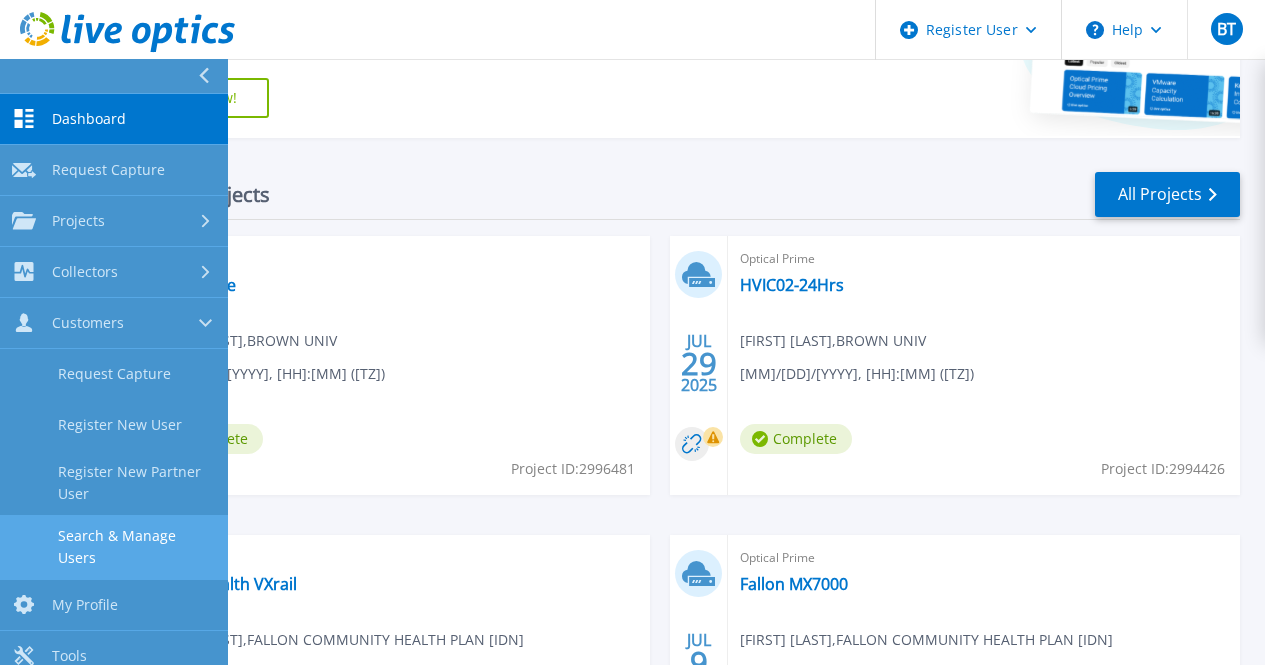 click on "Search & Manage Users" at bounding box center (114, 547) 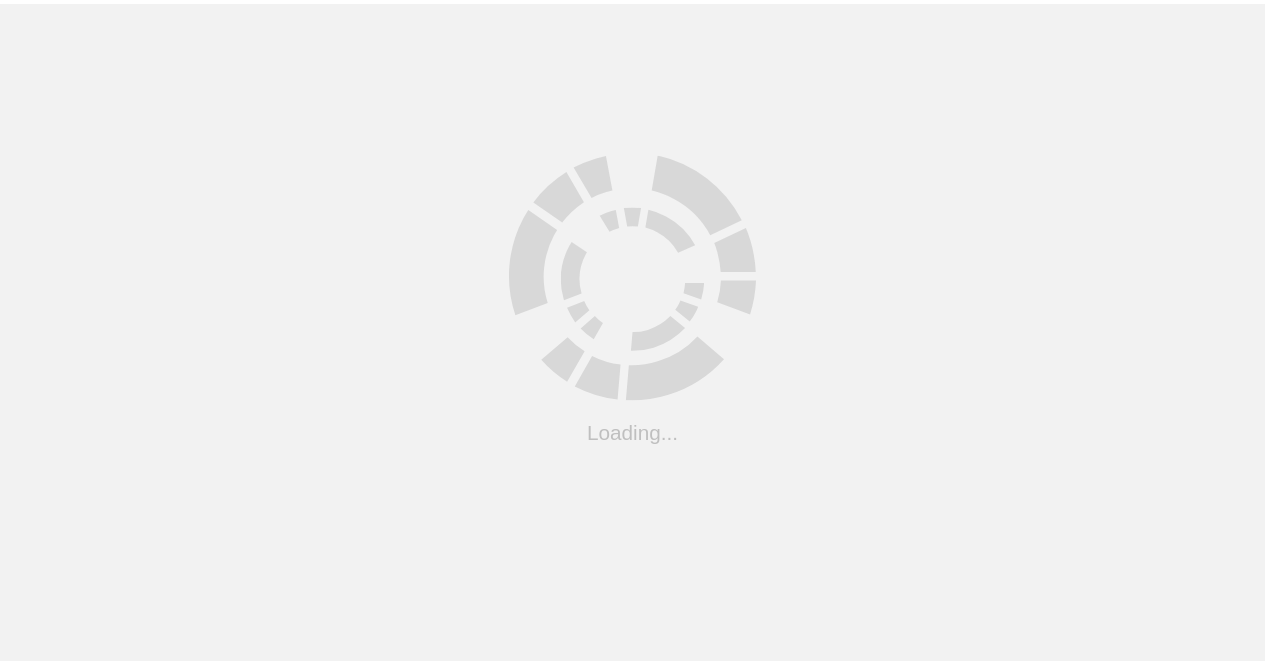scroll, scrollTop: 0, scrollLeft: 0, axis: both 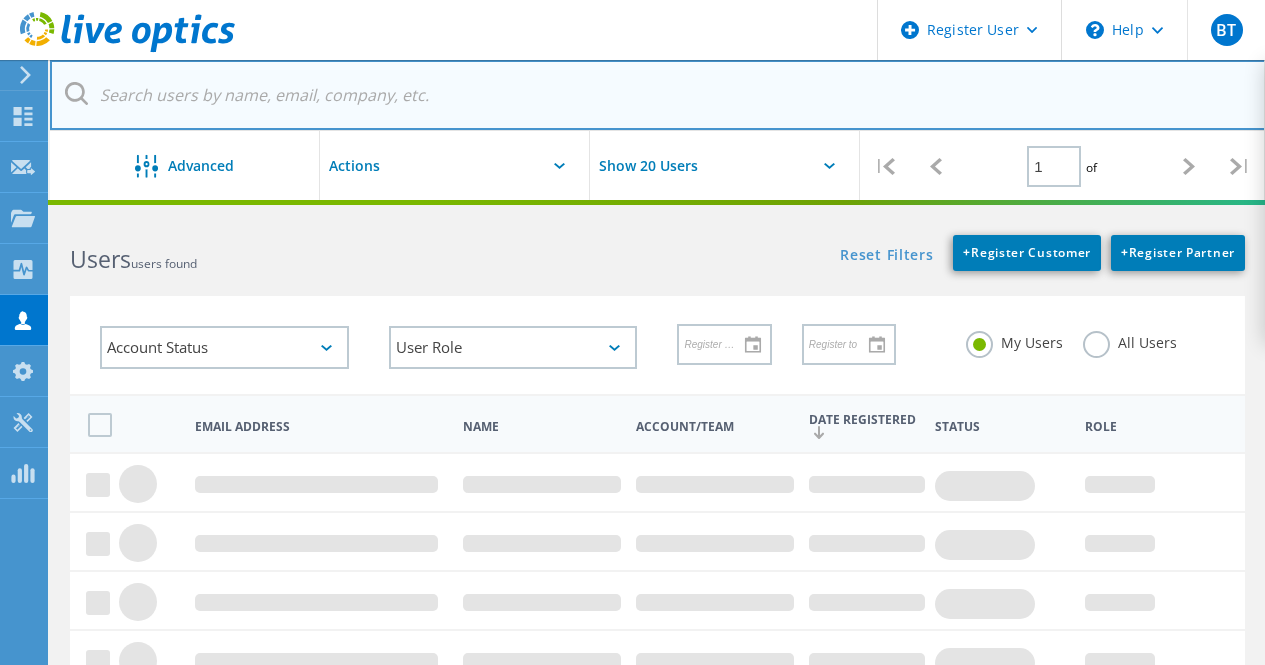 click at bounding box center [658, 95] 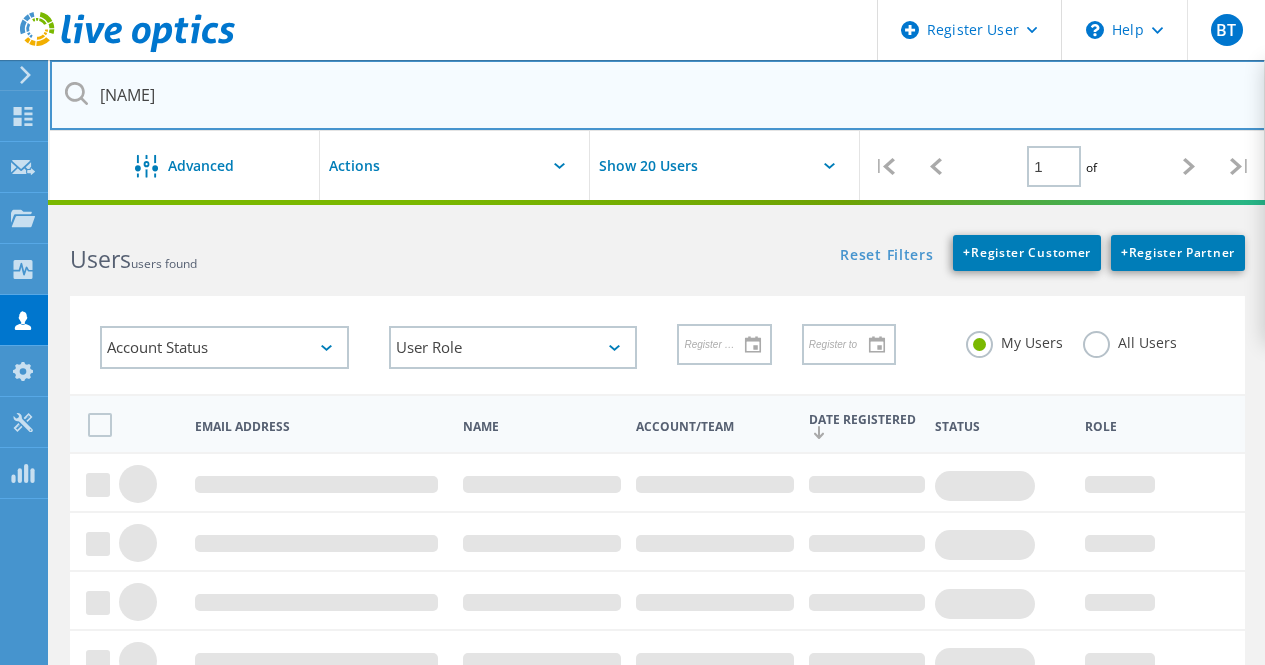 type on "[NAME]" 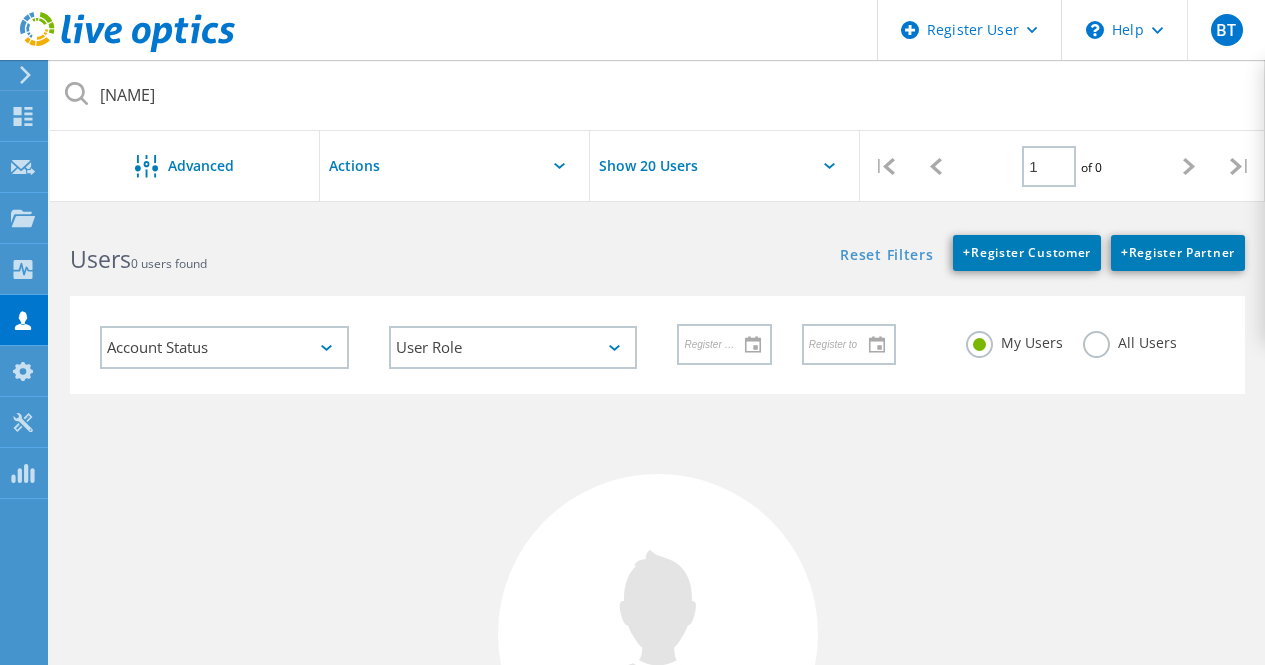click on "My Users All Users" 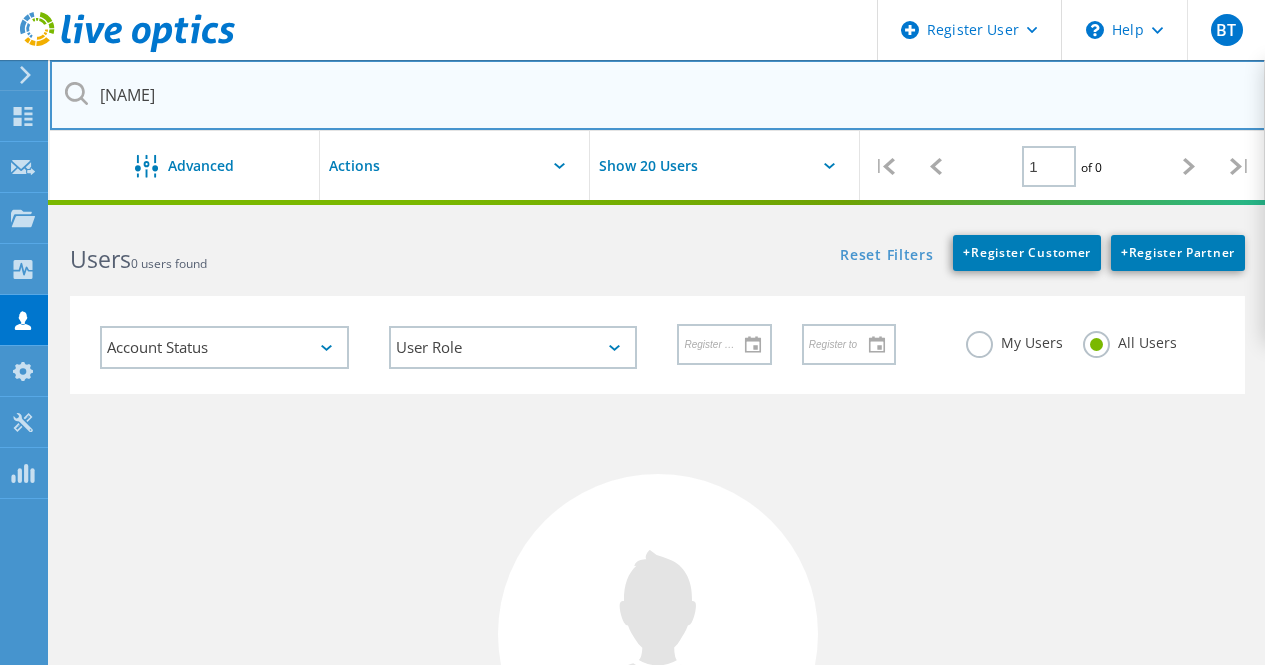 click on "[NAME]" at bounding box center (658, 95) 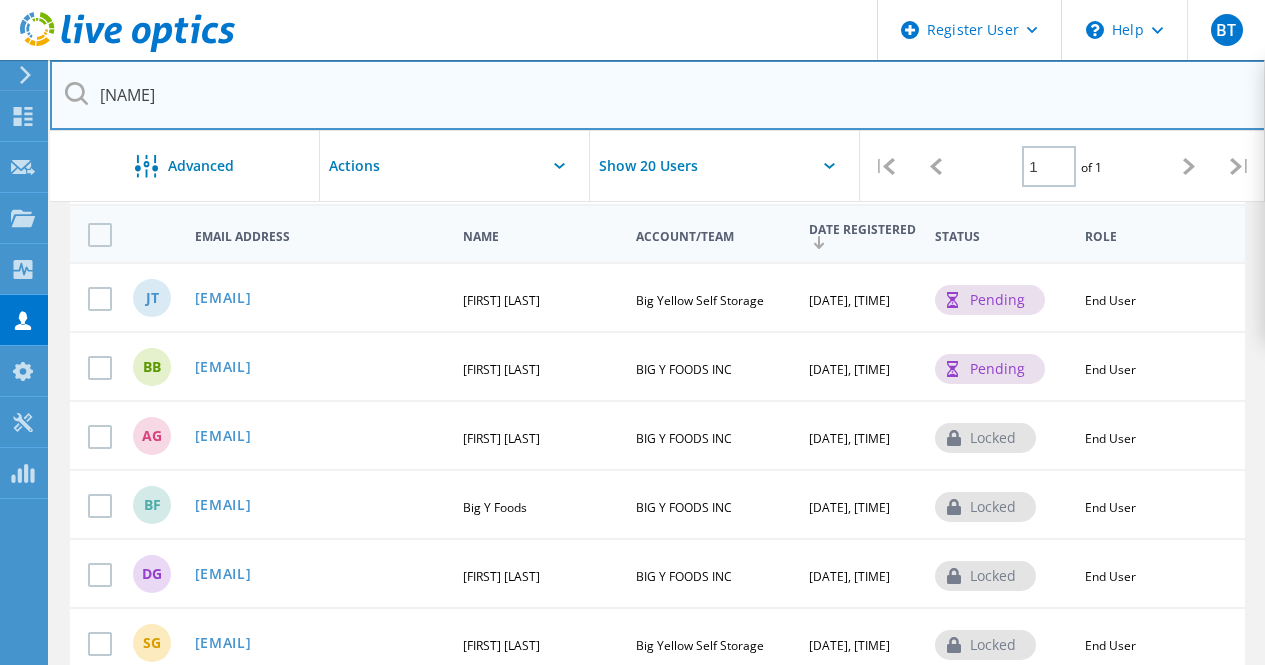 scroll, scrollTop: 202, scrollLeft: 0, axis: vertical 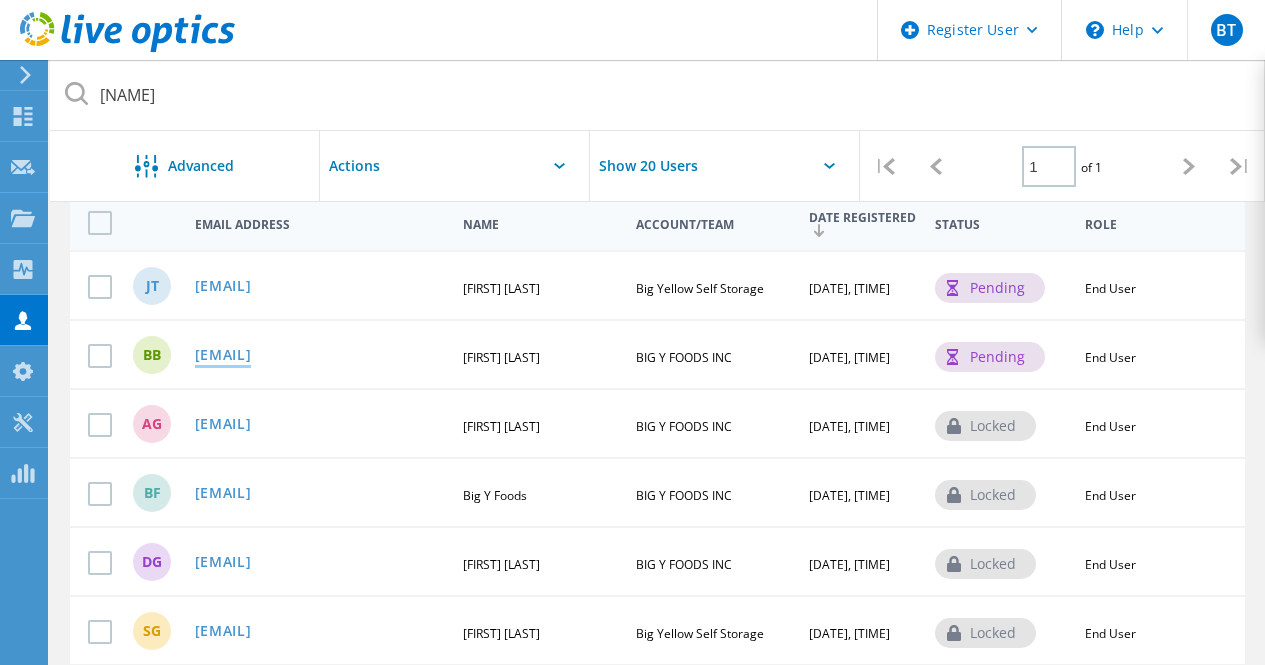 click on "[EMAIL]" at bounding box center (223, 356) 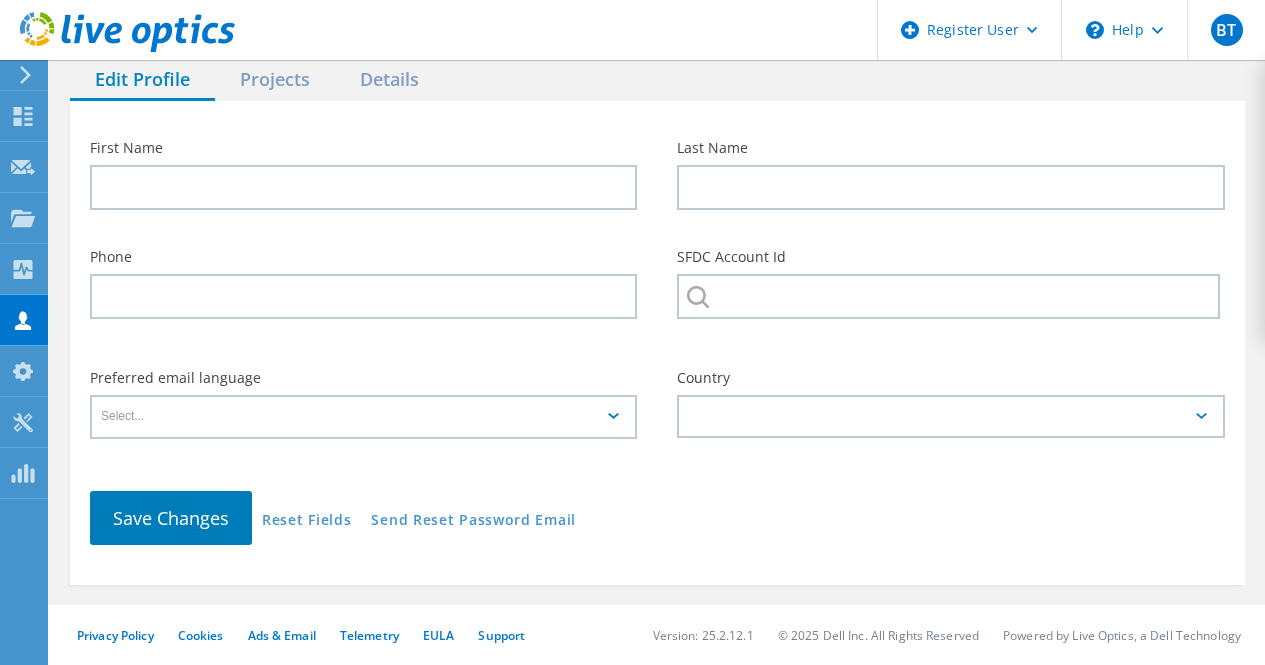 type on "[FIRST]" 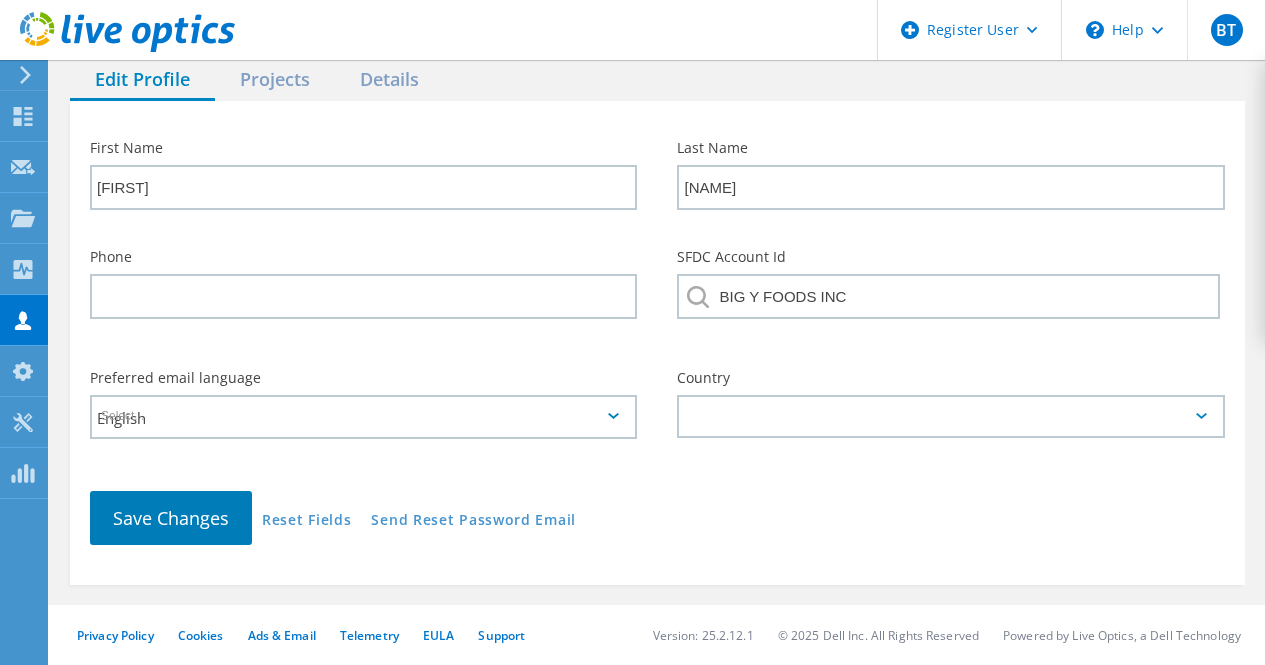 scroll, scrollTop: 271, scrollLeft: 0, axis: vertical 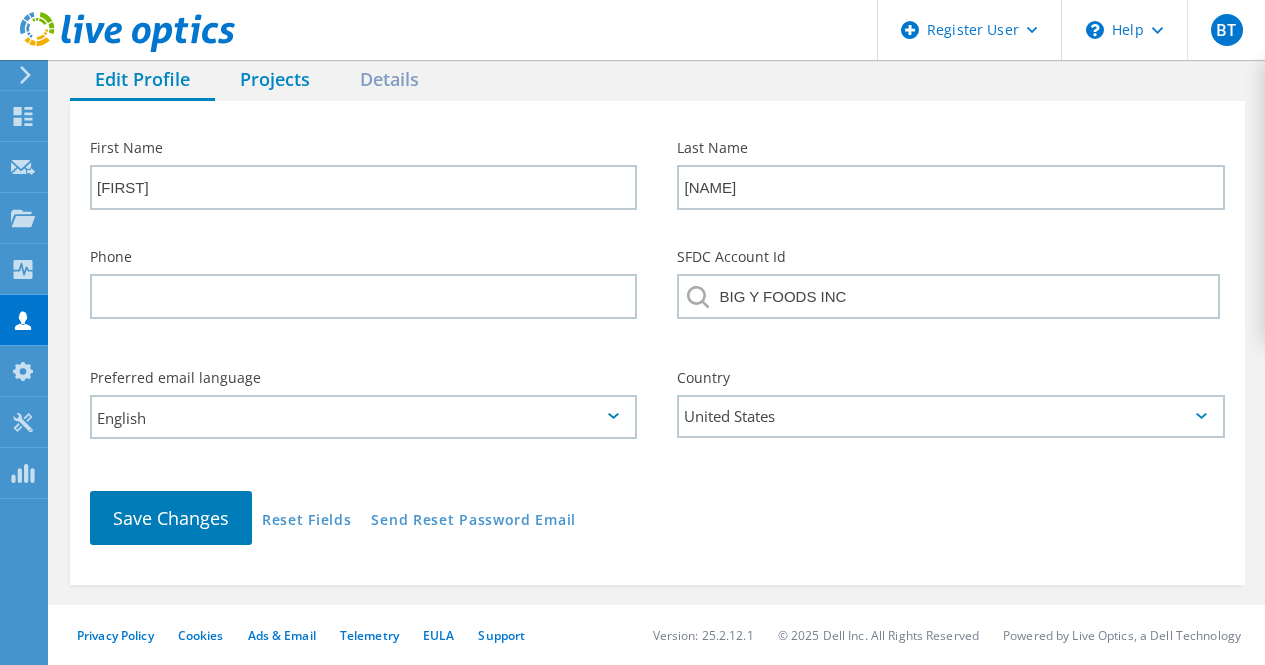 click on "Projects" 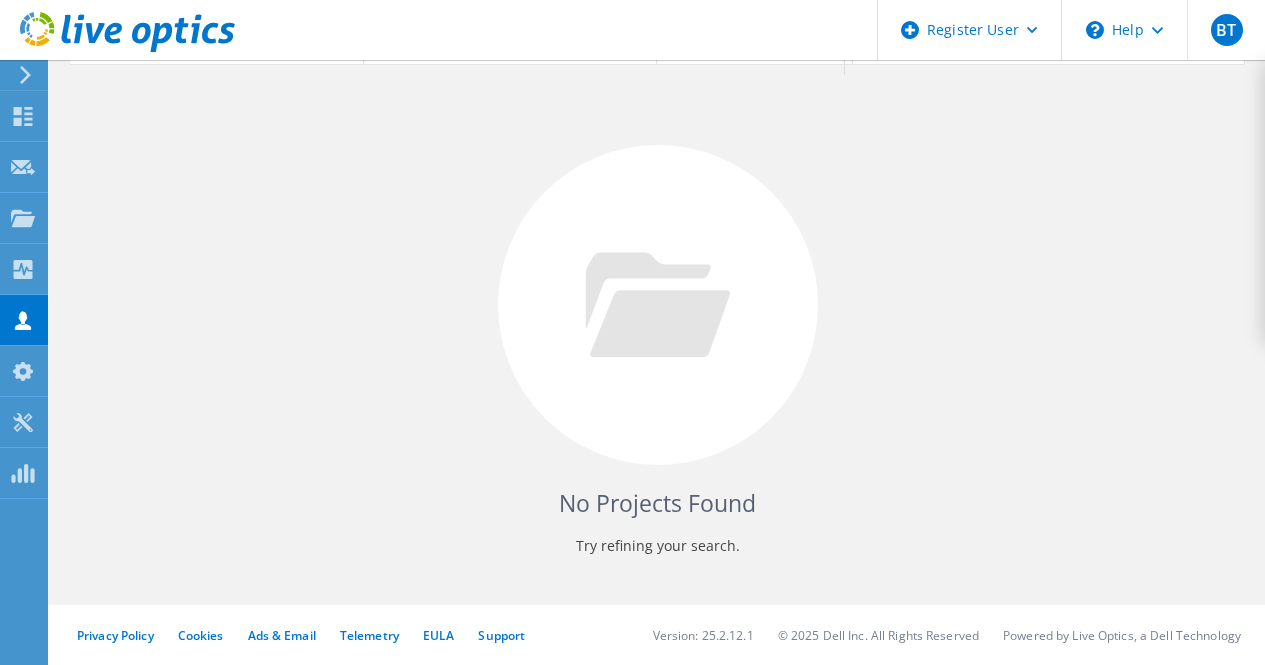 scroll, scrollTop: 0, scrollLeft: 0, axis: both 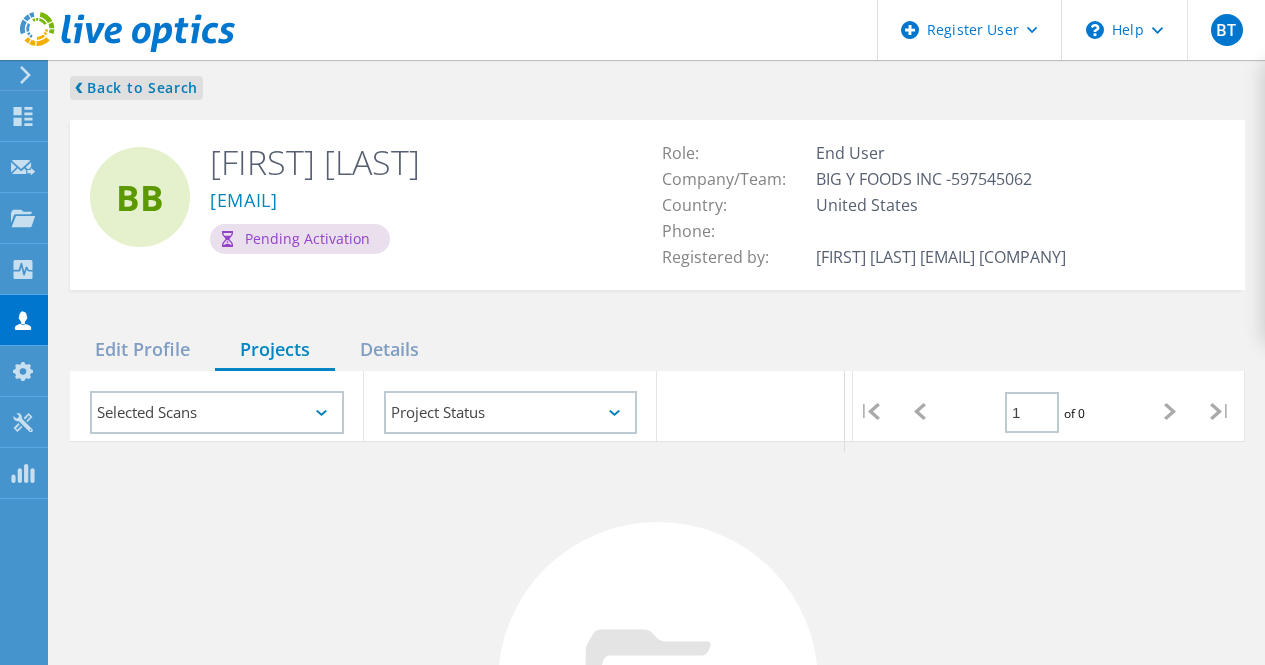 click on "❮ Back to Search" at bounding box center [136, 88] 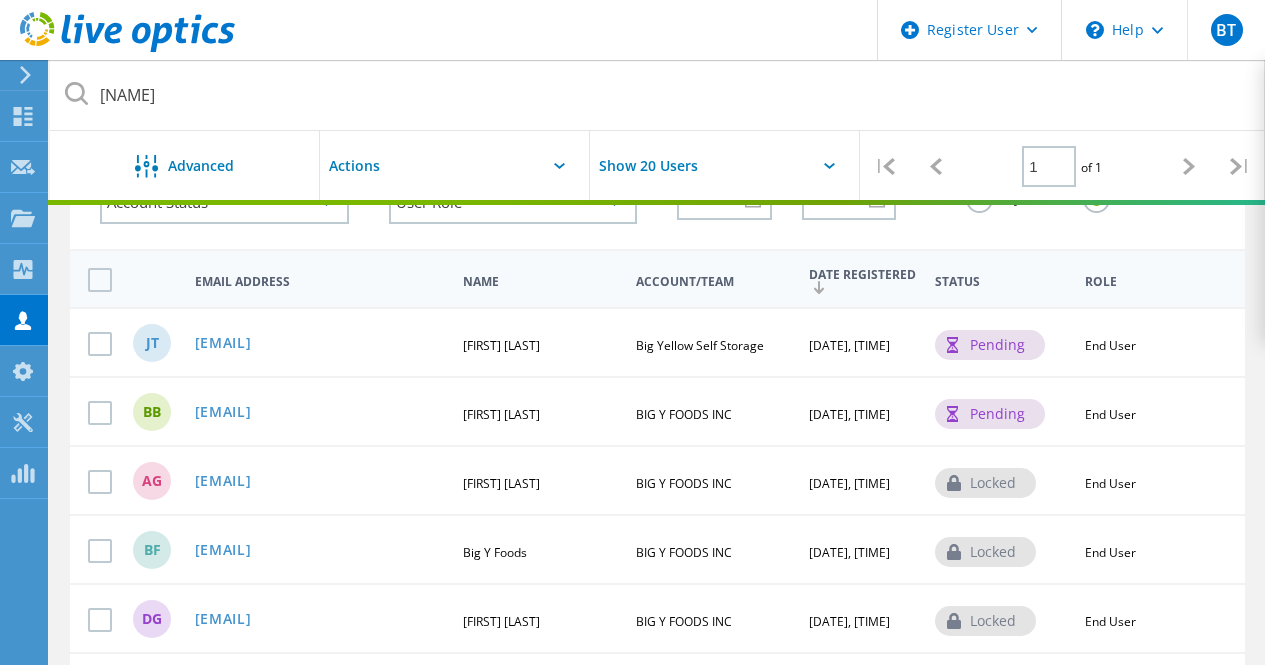 scroll, scrollTop: 147, scrollLeft: 0, axis: vertical 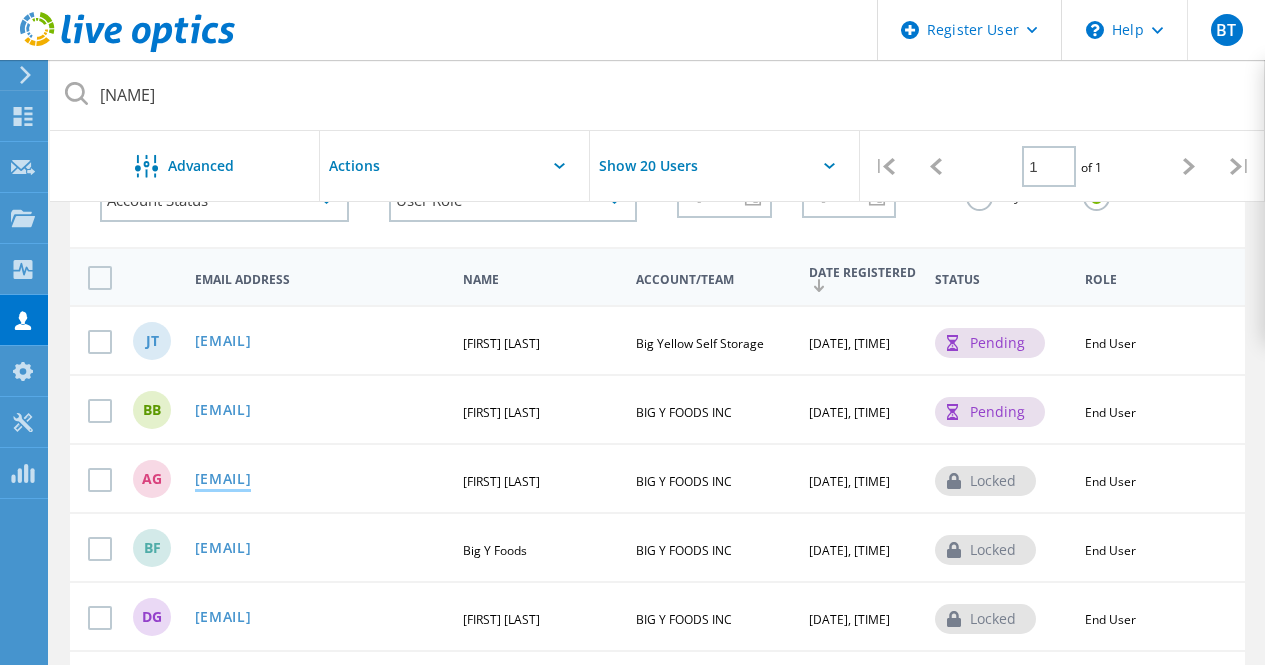 click on "[EMAIL]" at bounding box center (223, 480) 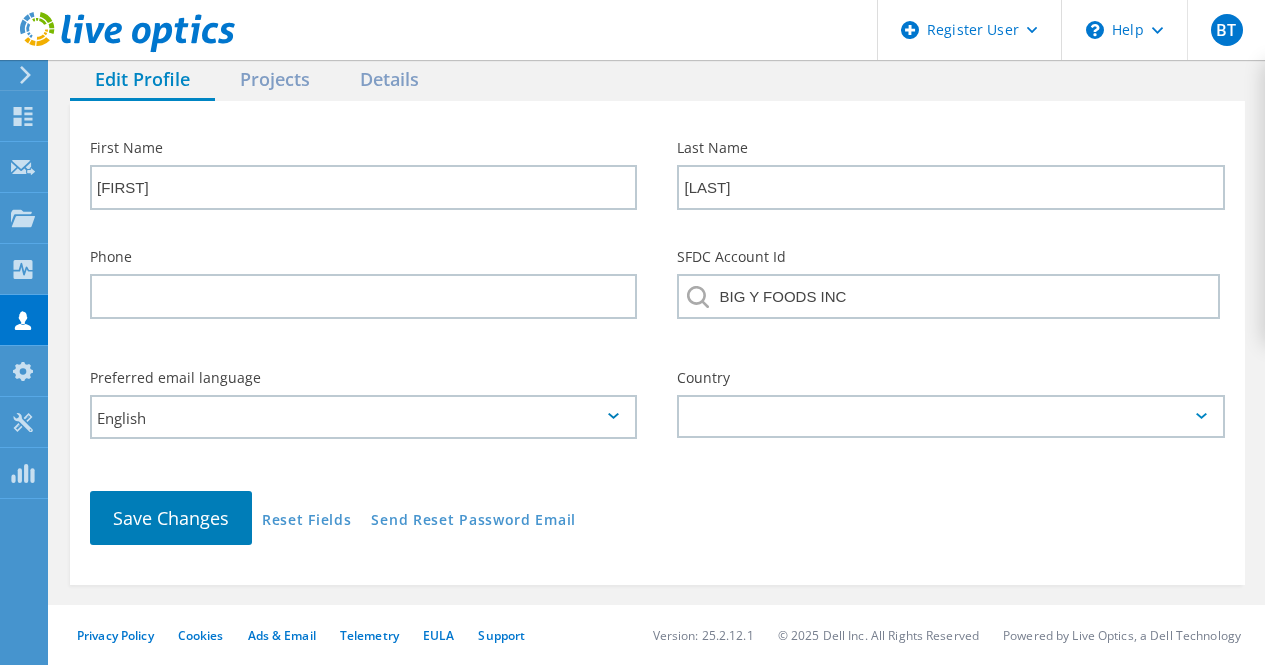scroll, scrollTop: 245, scrollLeft: 0, axis: vertical 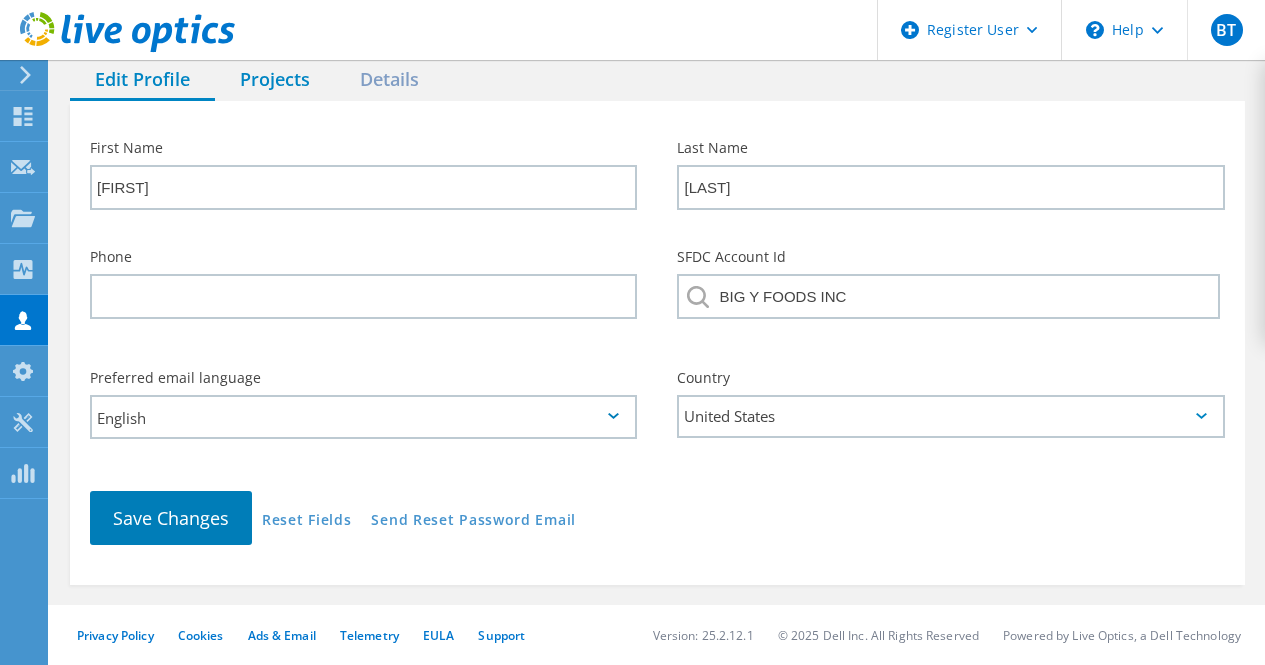 click on "Projects" 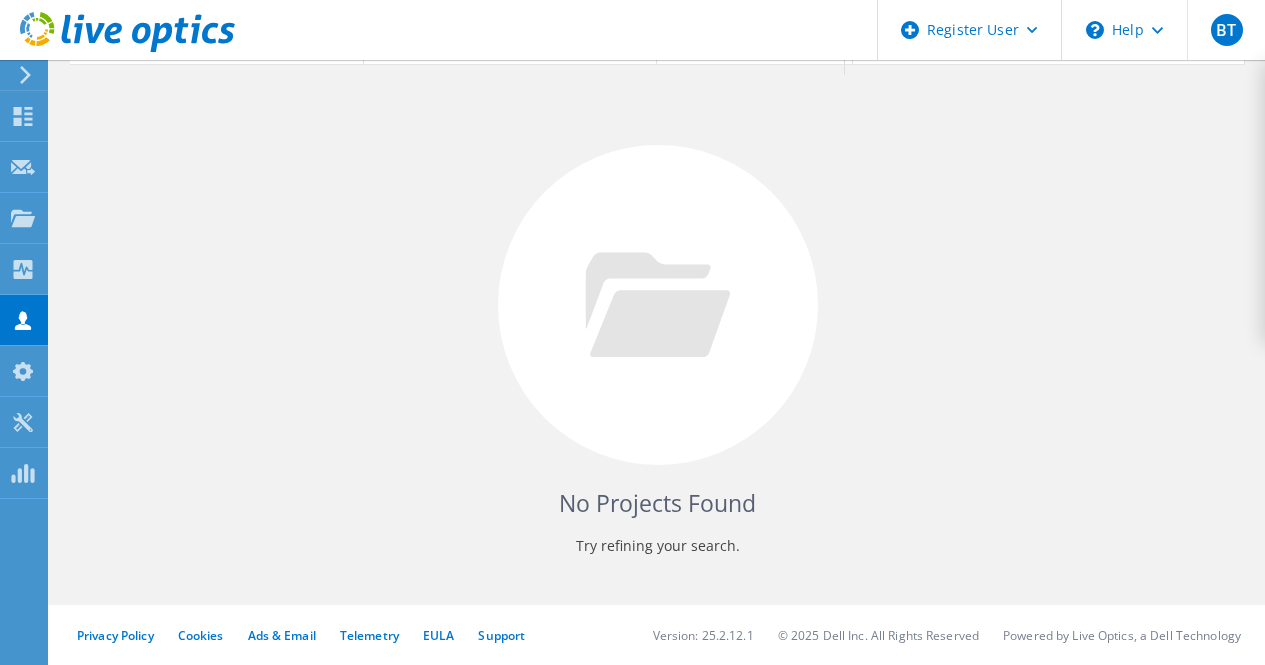 scroll, scrollTop: 0, scrollLeft: 0, axis: both 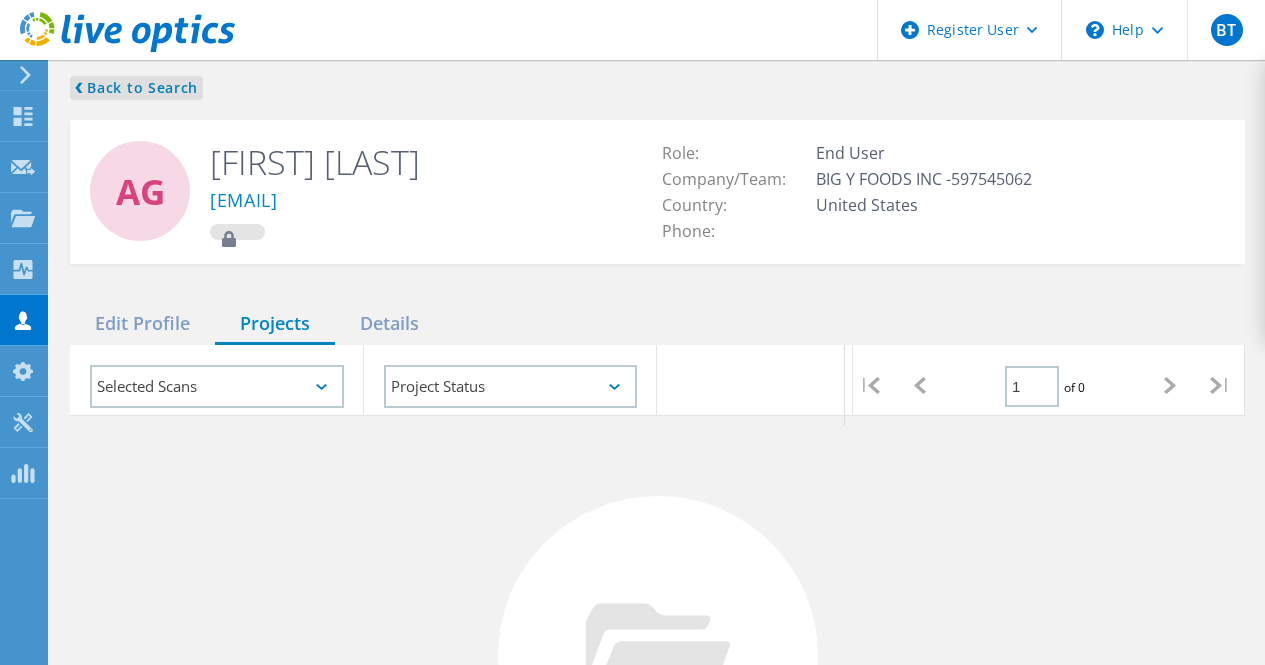 click on "❮ Back to Search" at bounding box center (136, 88) 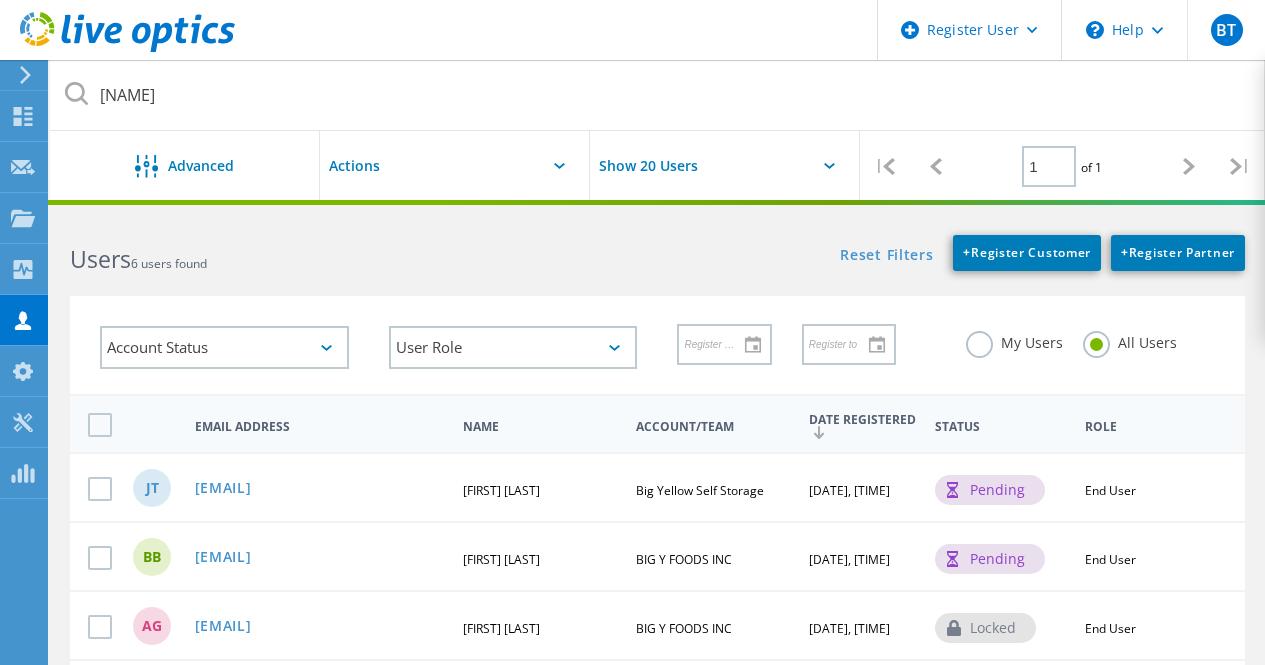 scroll, scrollTop: 243, scrollLeft: 0, axis: vertical 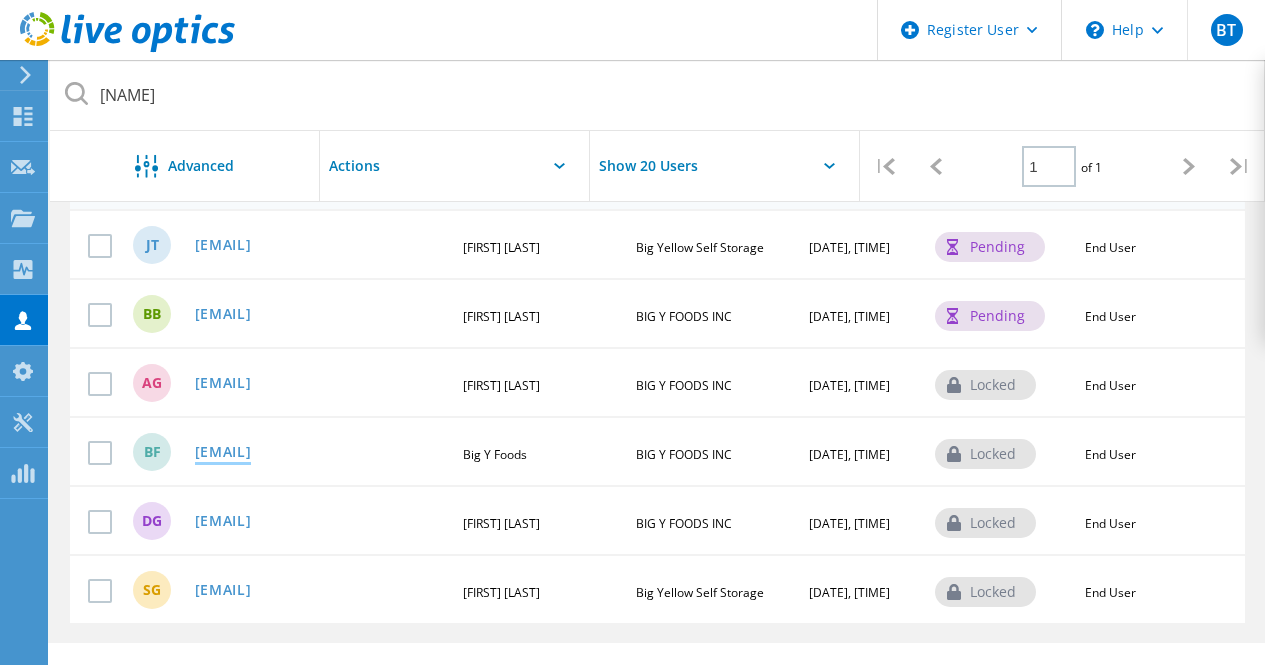 click on "[EMAIL]" at bounding box center (223, 453) 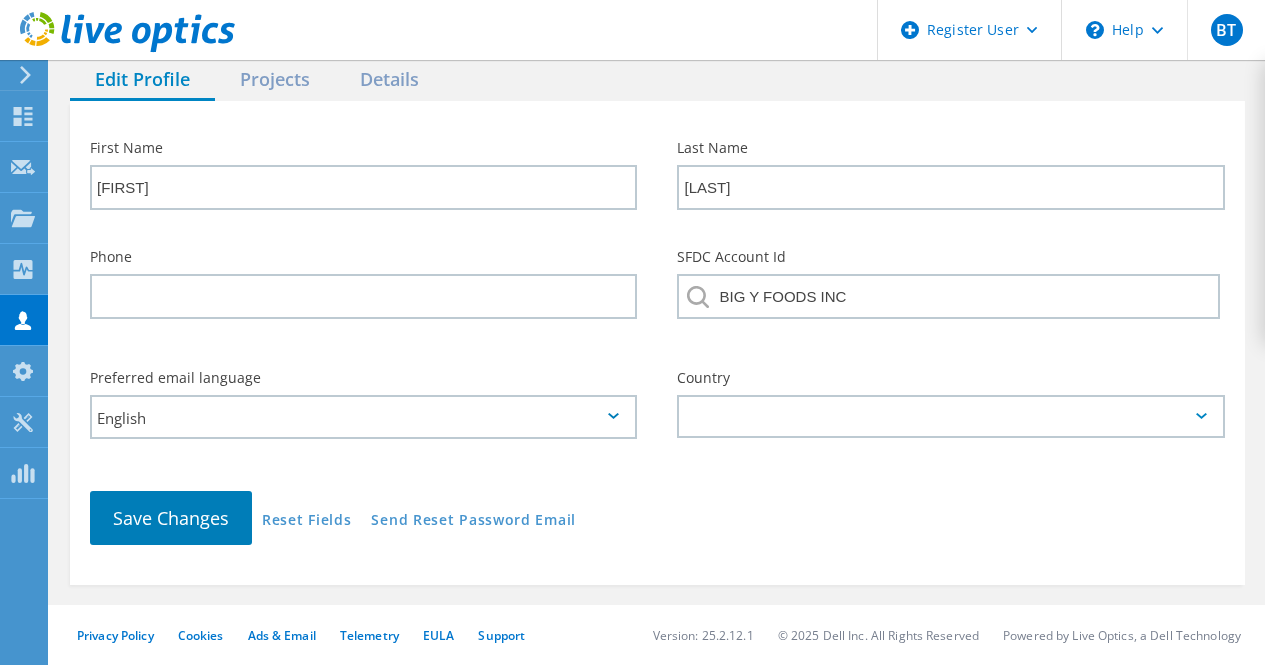 type on "Big Y" 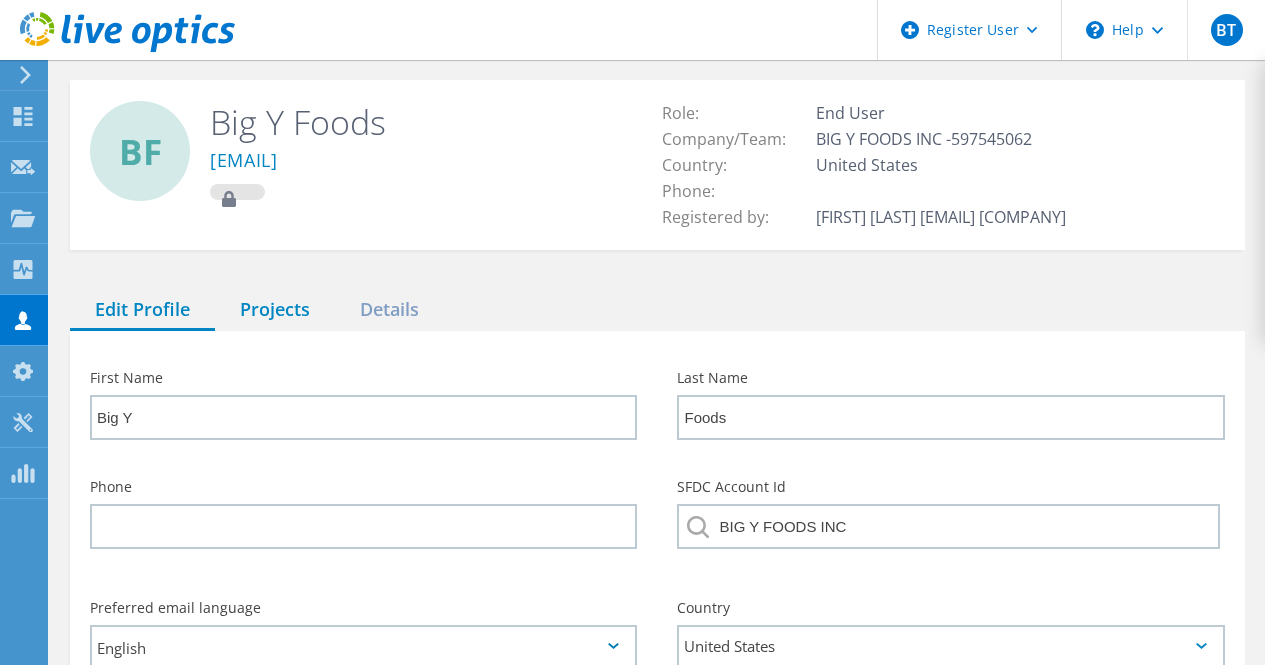 scroll, scrollTop: 35, scrollLeft: 0, axis: vertical 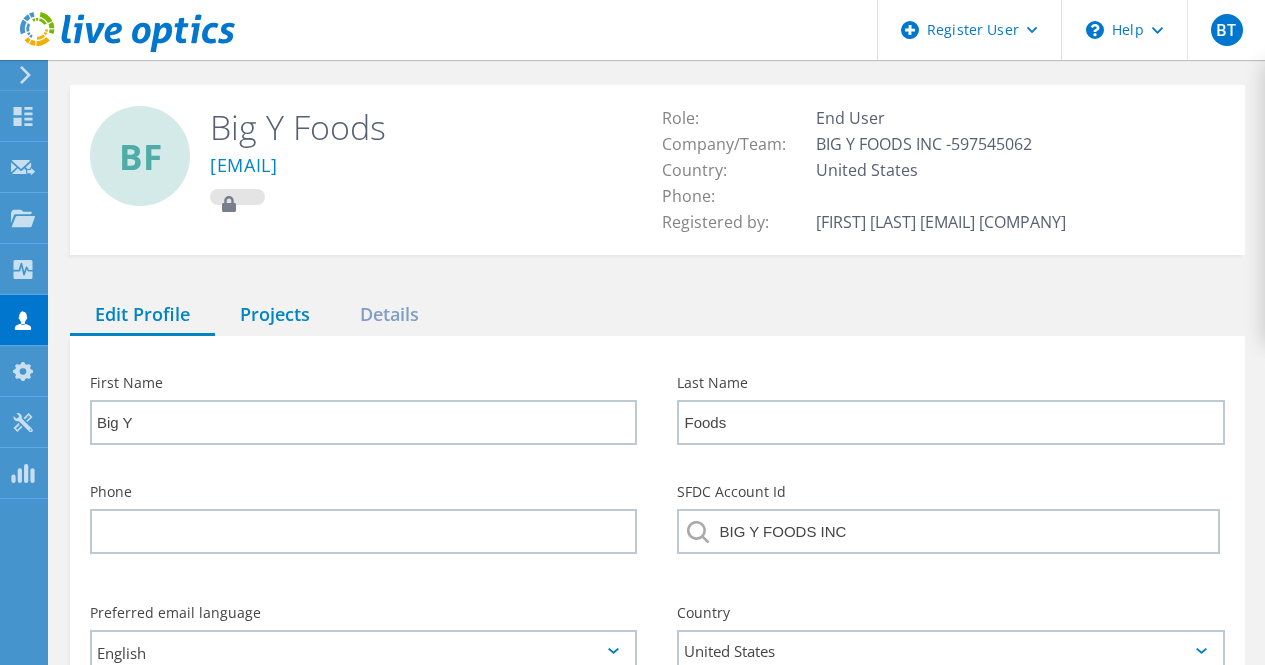 click on "Projects" 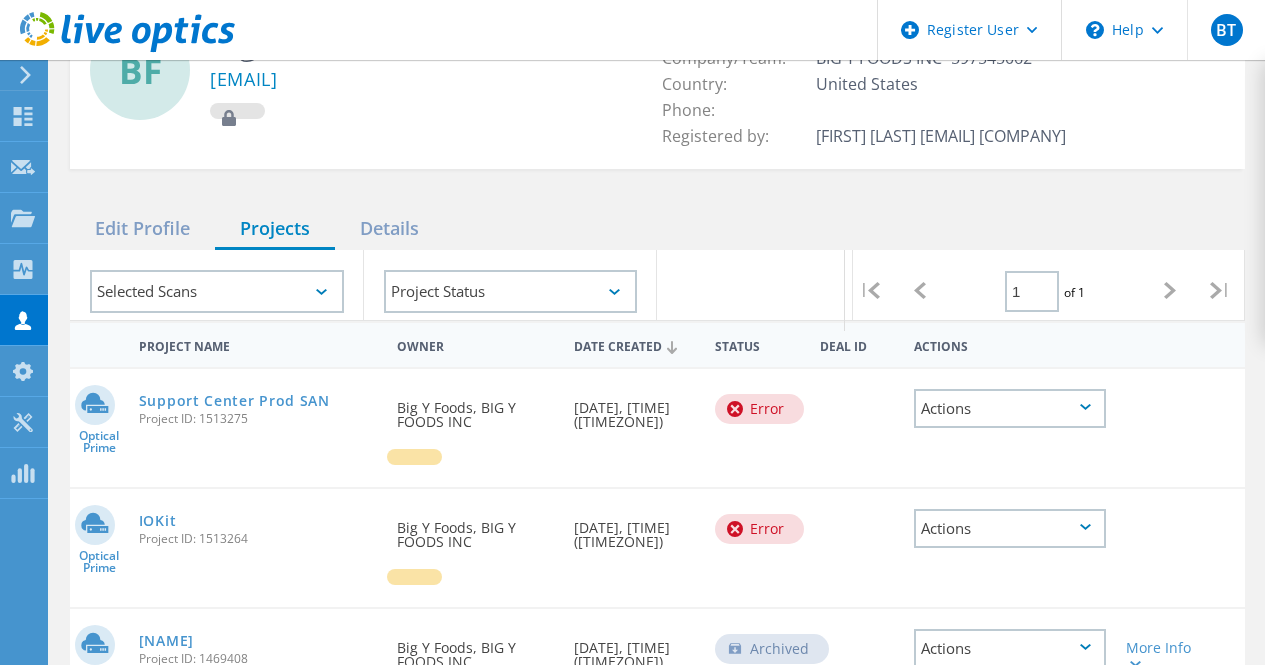 scroll, scrollTop: 83, scrollLeft: 0, axis: vertical 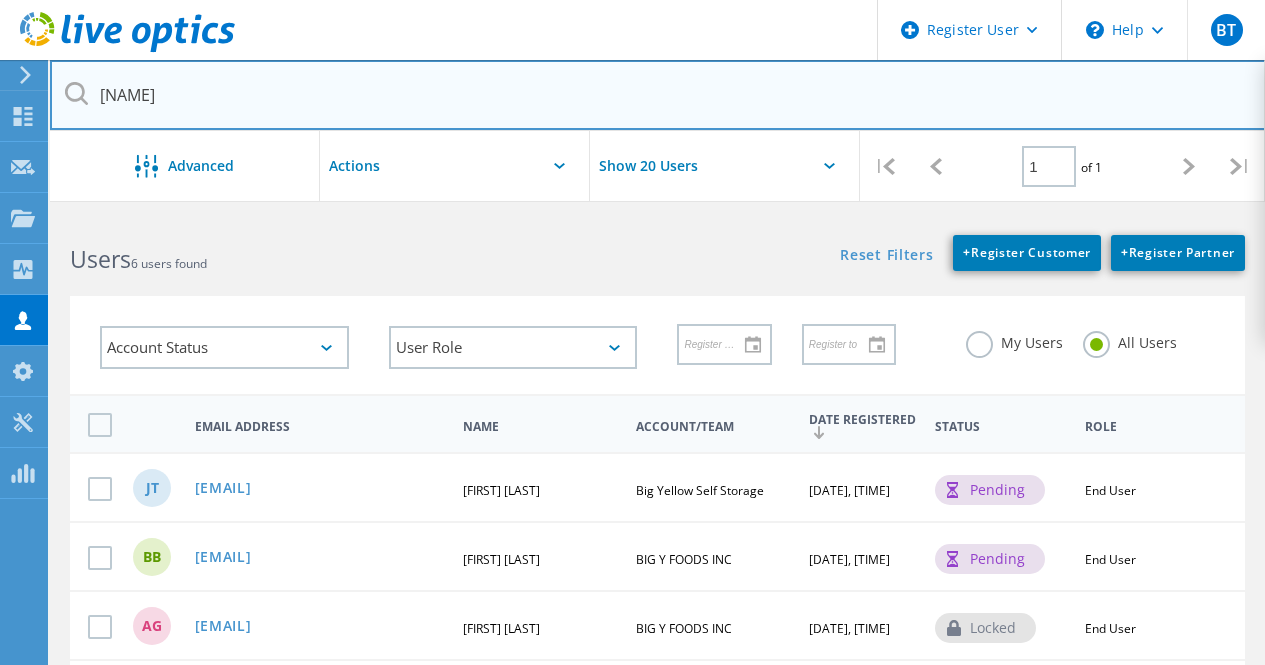 click on "[NAME]" at bounding box center [658, 95] 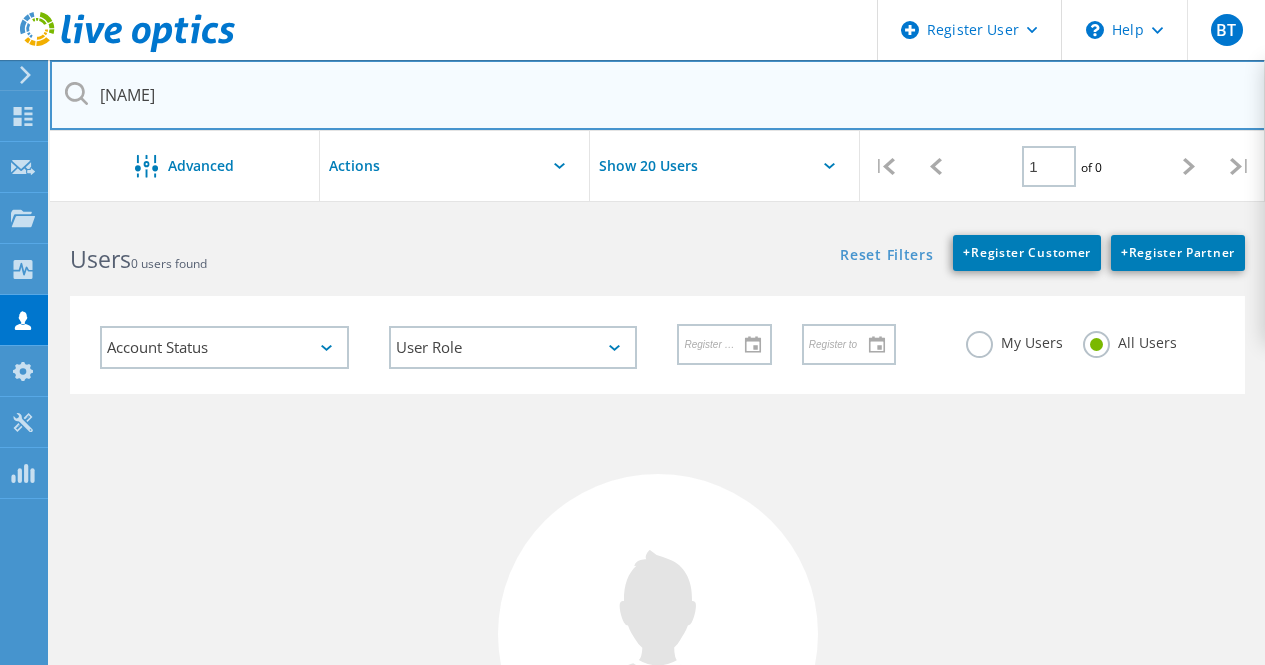click on "[NAME]" at bounding box center [658, 95] 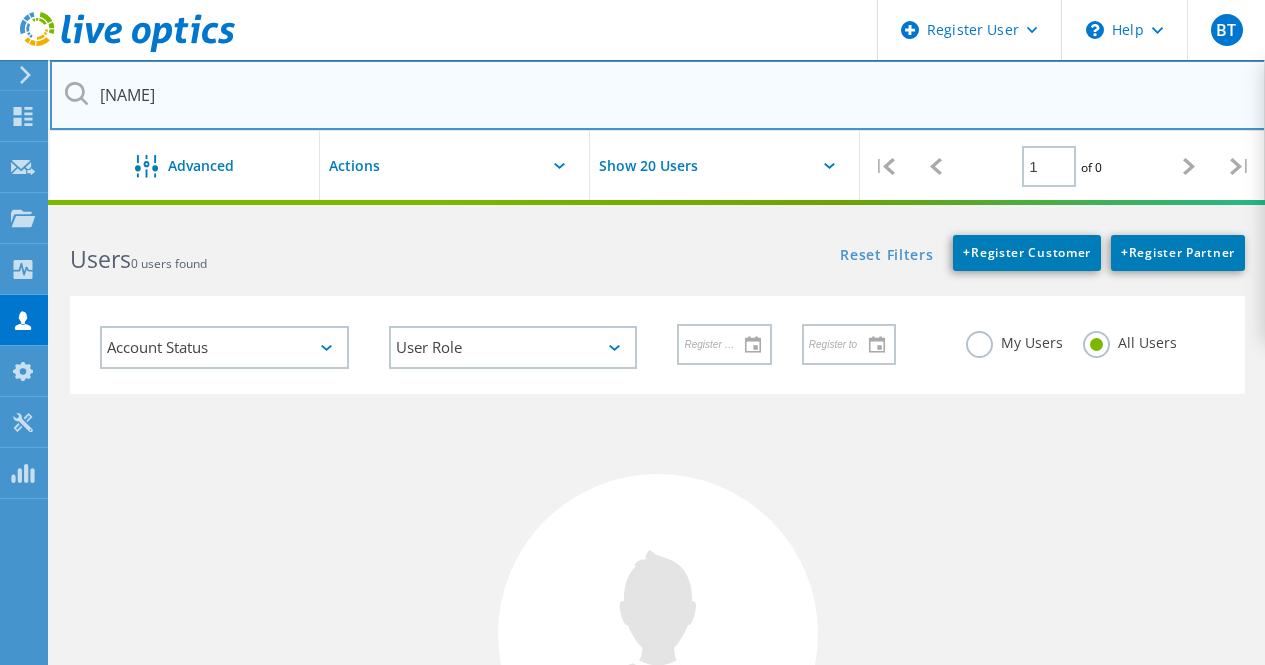 type on "[NAME]" 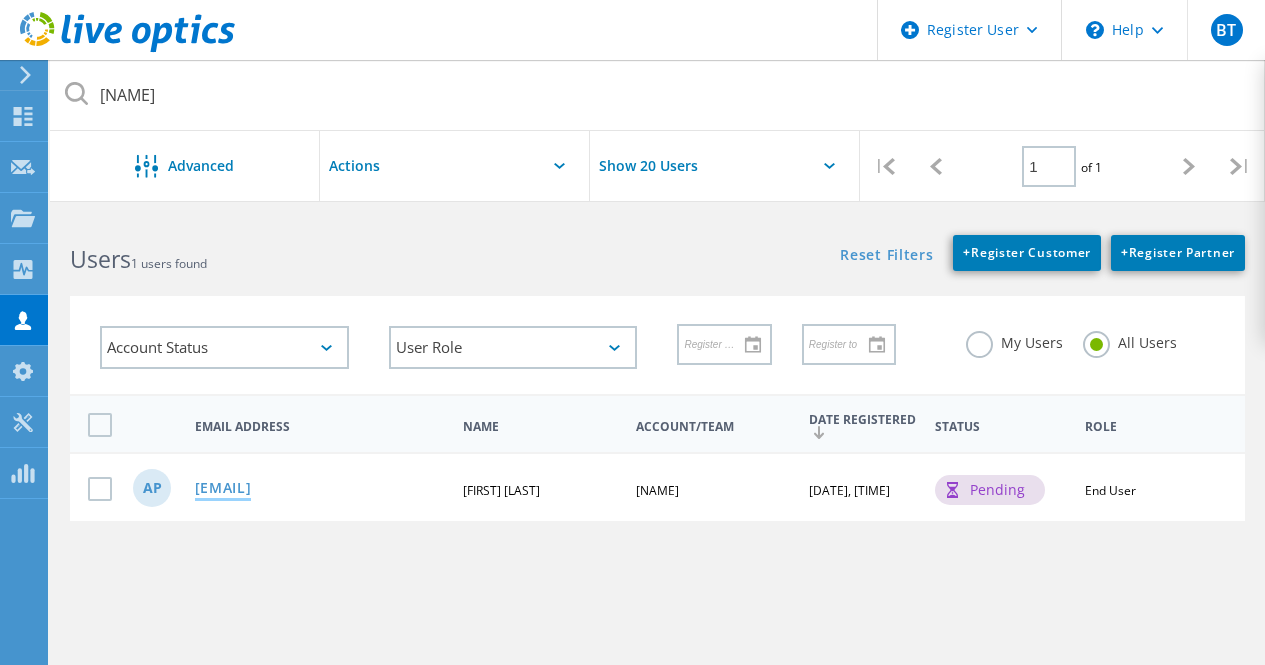 click on "[EMAIL]" at bounding box center [223, 489] 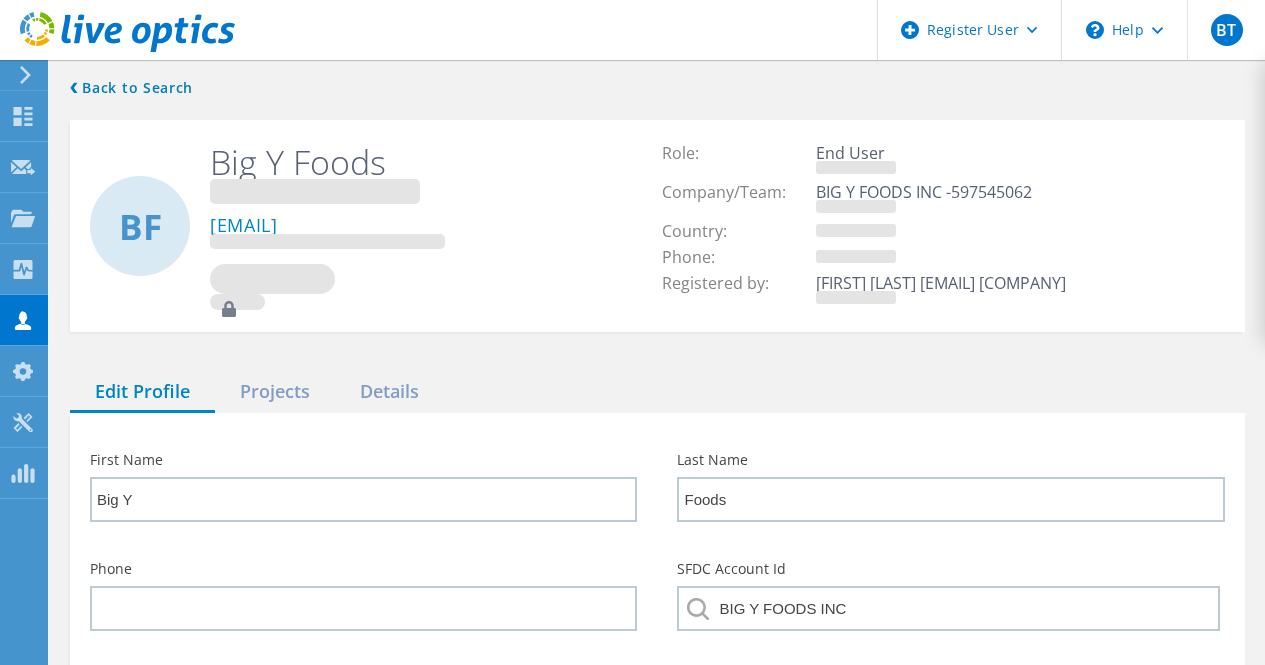 type on "[FIRST]" 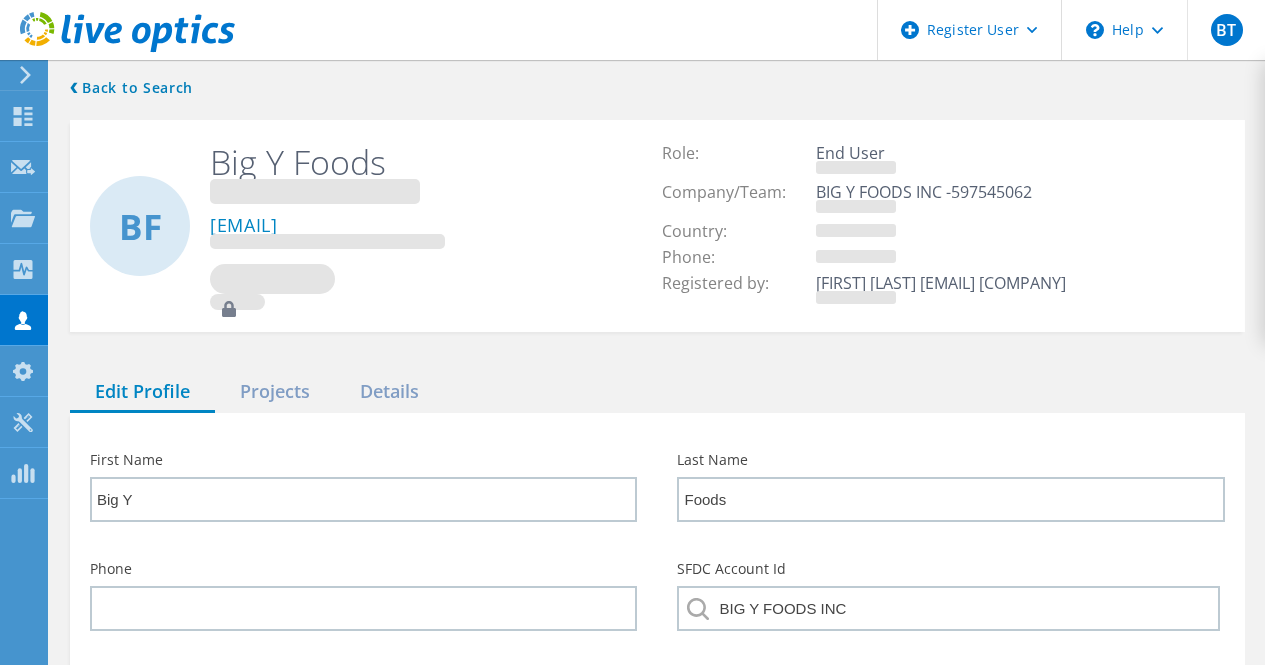 type on "[NAME]" 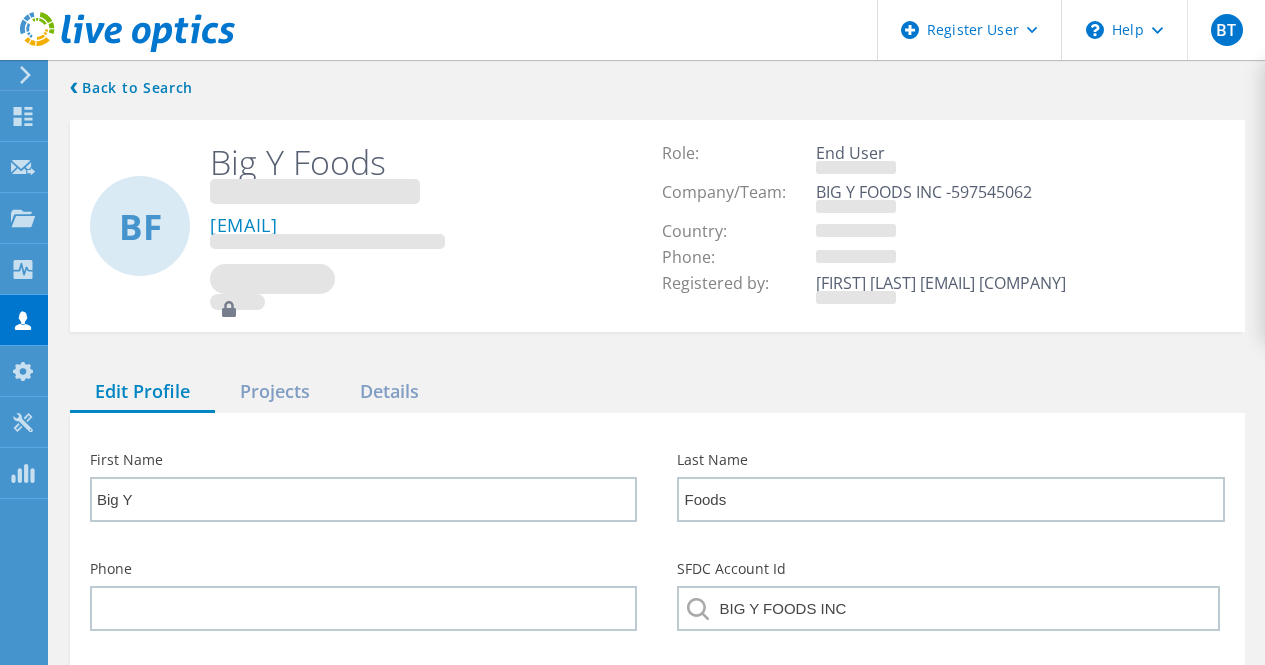 type on "[NAME]" 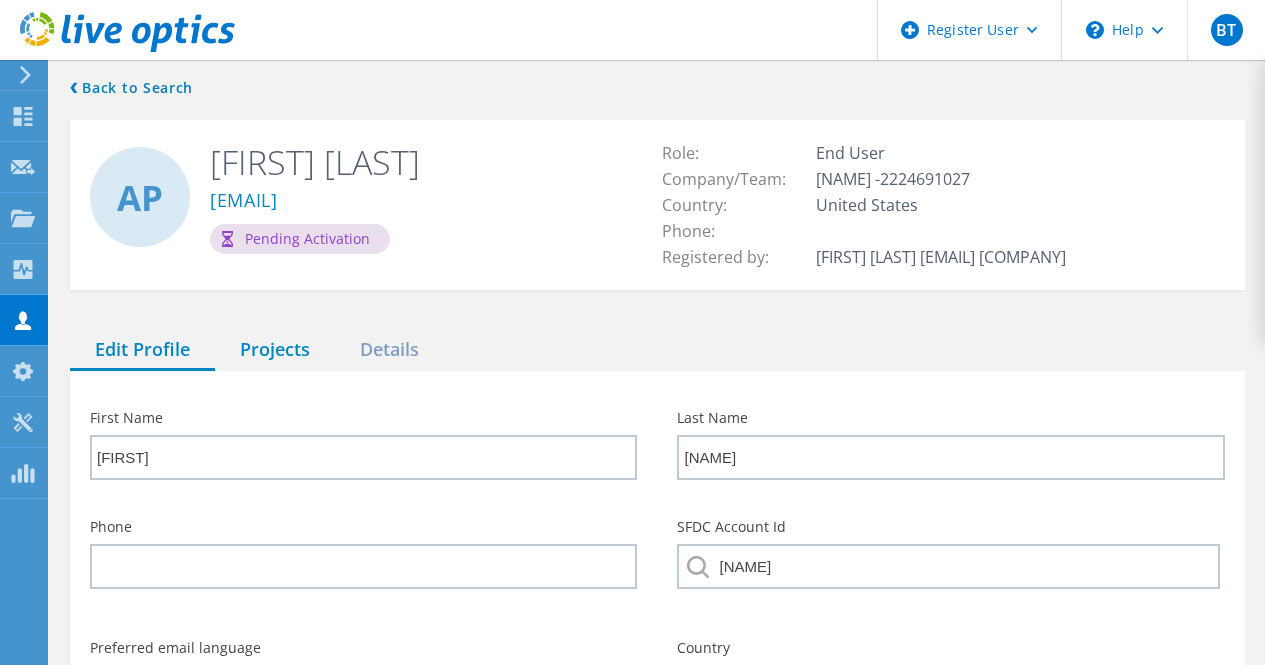 click on "Projects" 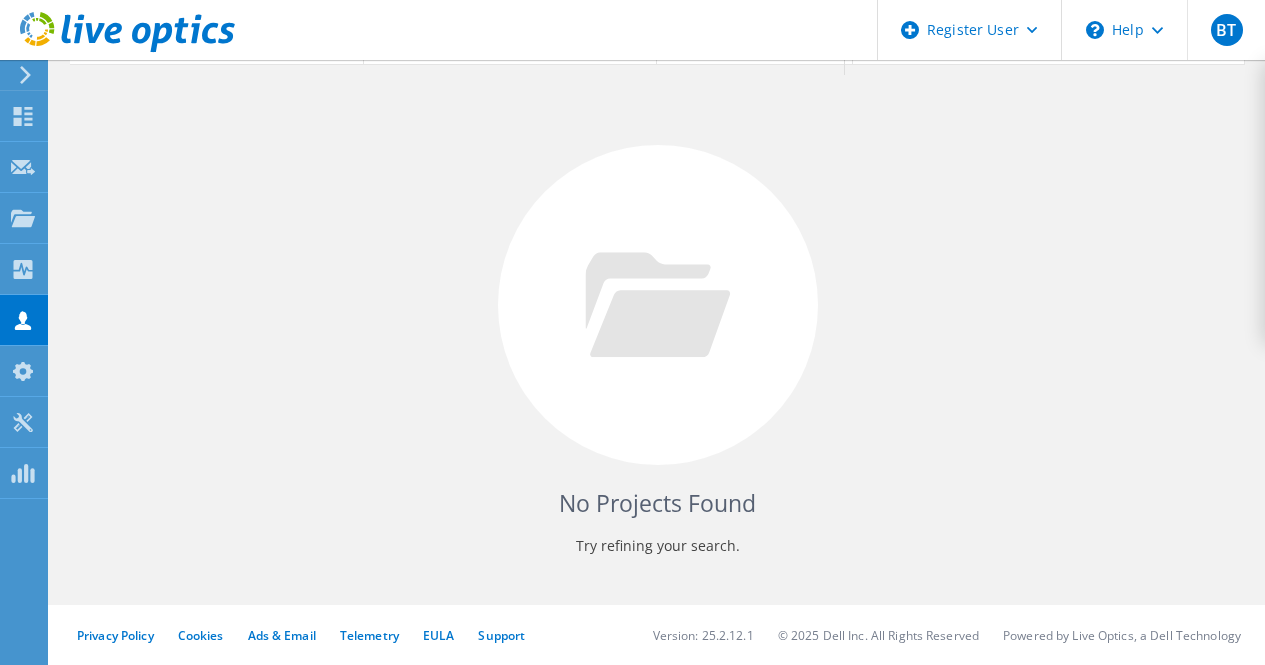 scroll, scrollTop: 0, scrollLeft: 0, axis: both 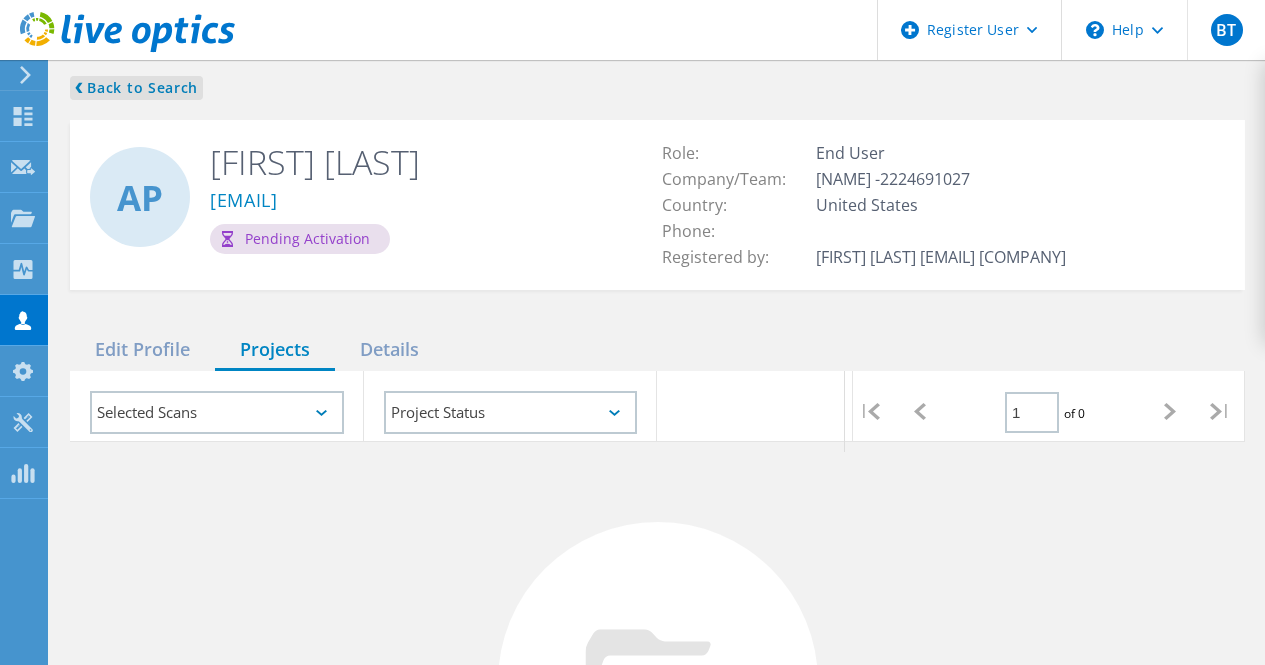 click on "❮ Back to Search" at bounding box center (136, 88) 